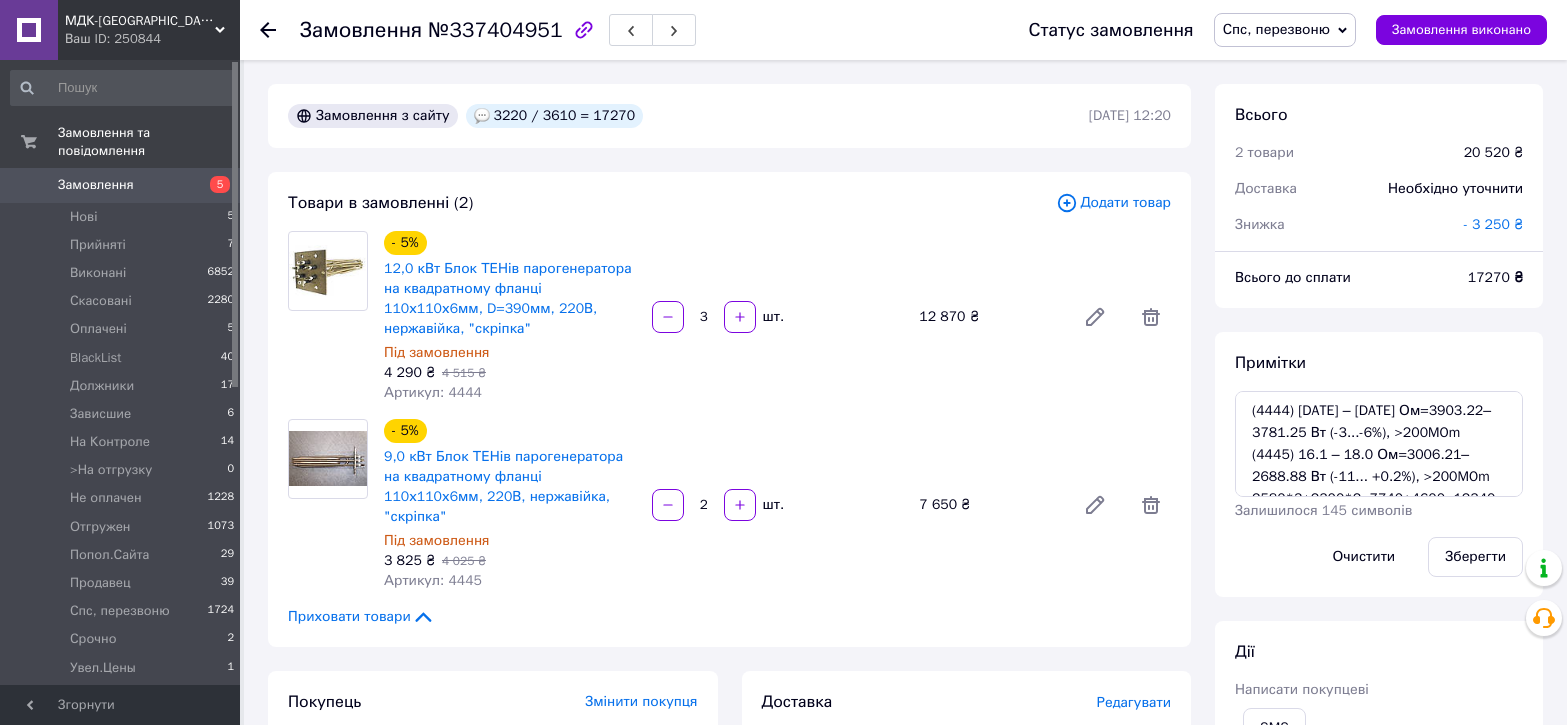 scroll, scrollTop: 0, scrollLeft: 0, axis: both 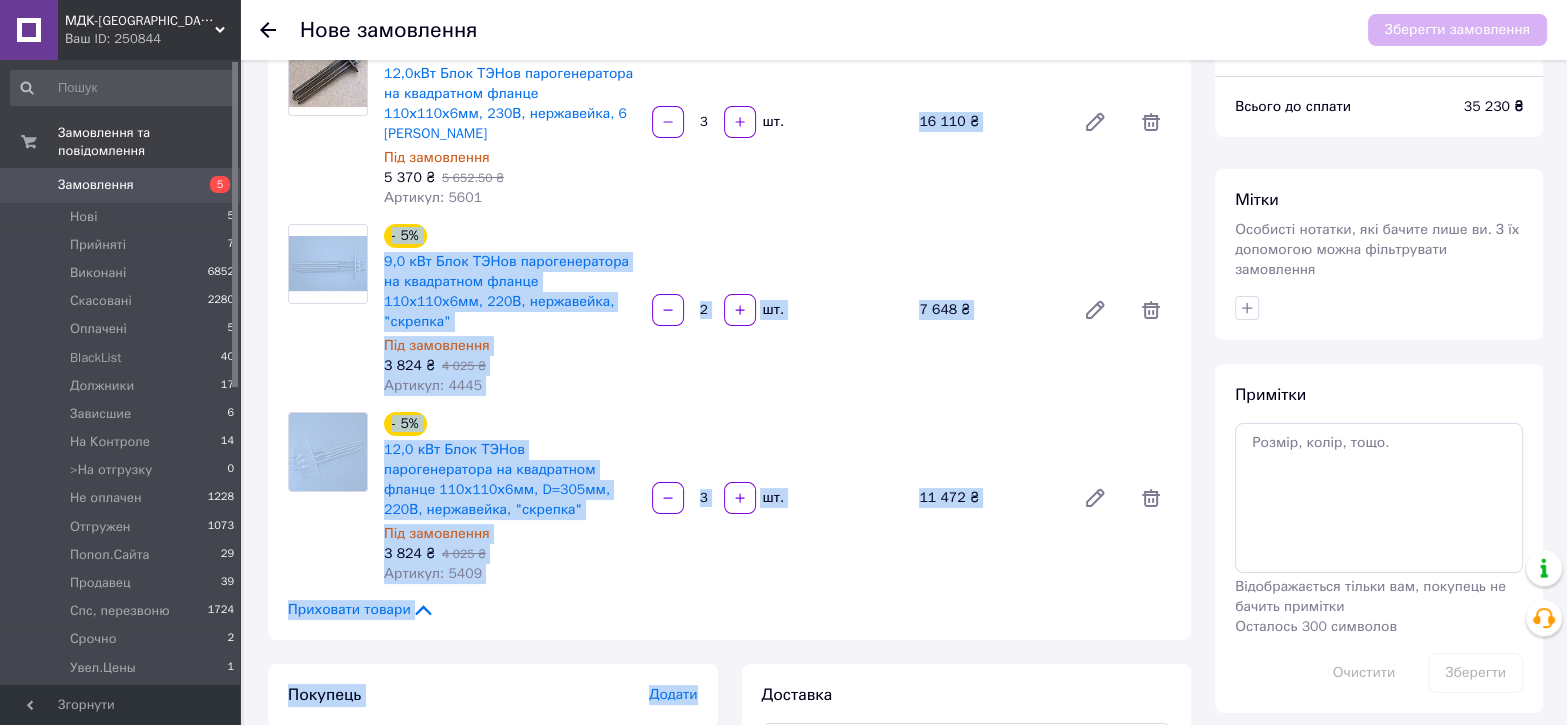 drag, startPoint x: 1017, startPoint y: 56, endPoint x: 912, endPoint y: -35, distance: 138.94603 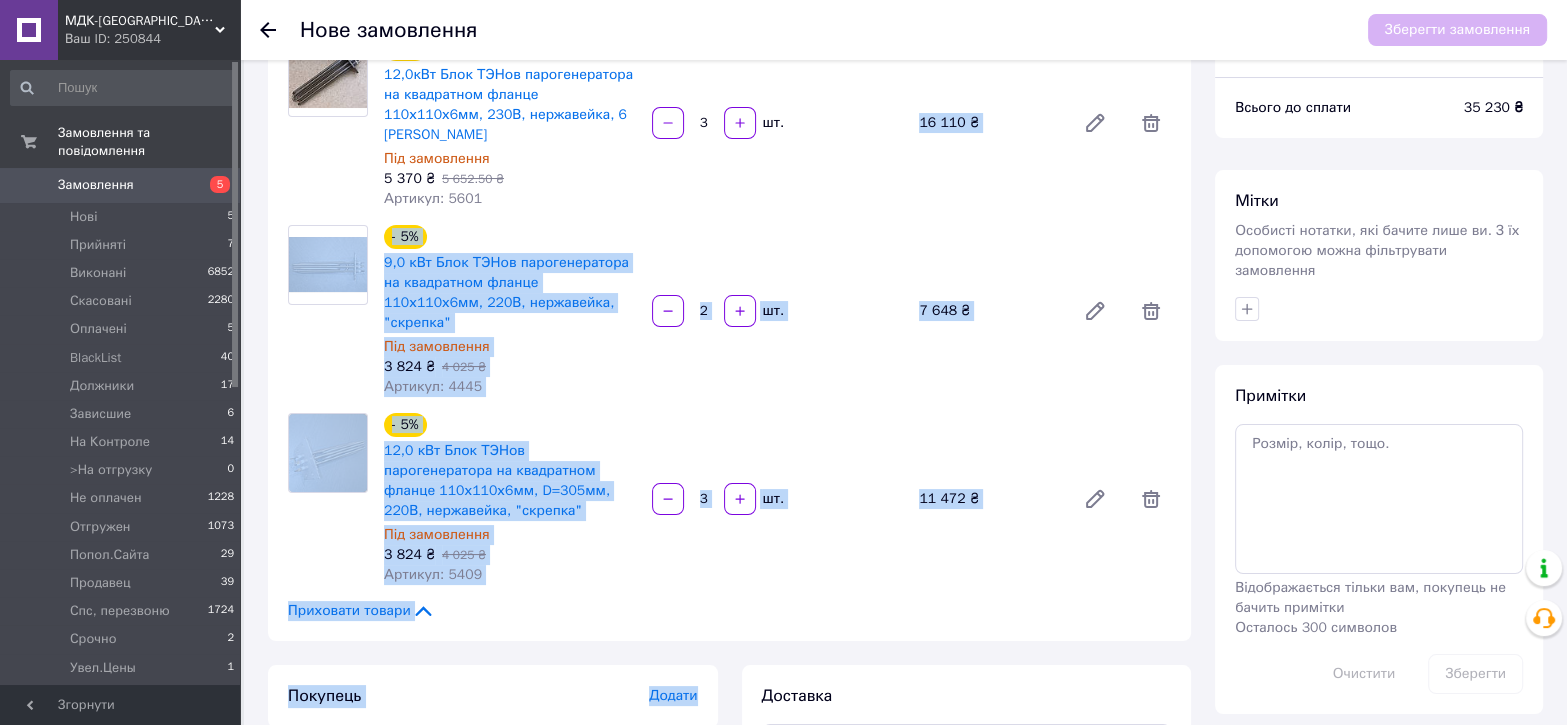 click on "МДК-[GEOGRAPHIC_DATA] - ТЕНи на всяк смак... Ваш ID: 250844 Сайт МДК-[GEOGRAPHIC_DATA] - ТЕНи на всяк смак... Кабінет покупця Перевірити стан системи Сторінка на порталі Довідка Вийти Замовлення та повідомлення Замовлення 5 Нові 5 Прийняті 7 Виконані 6852 Скасовані 2280 Оплачені 5 BlackList 40 Должники 17 Зависшие 6 На Контроле 14 >На отгрузку 0 Не оплачен 1228 Отгружен 1073 Попол.Сайта 29 Продавец 39 Спс, перезвоню 1724 Срочно 2 Увел.Цены 1 Повідомлення 0 Товари та послуги Сповіщення 0 0 Показники роботи компанії Панель управління Відгуки Покупатели Каталог ProSale 3" at bounding box center [783, 394] 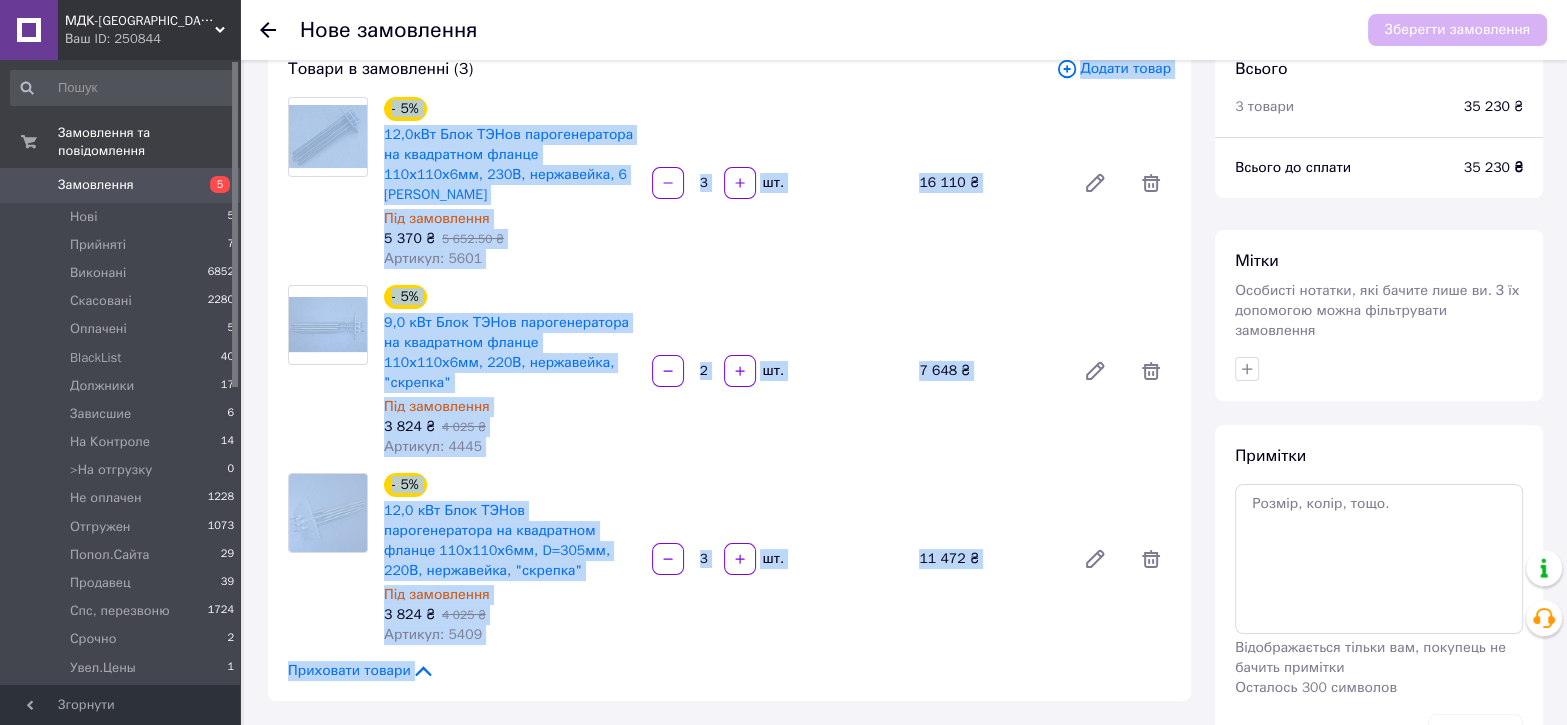 click on "- 5% 9,0 кВт Блок ТЭНов парогенератора на квадратном фланце 110х110х6мм, 220В, нержавейка, "скрепка" Під замовлення 3 824 ₴   4 025 ₴ Артикул: 4445 2   шт. 7 648 ₴" at bounding box center (777, 371) 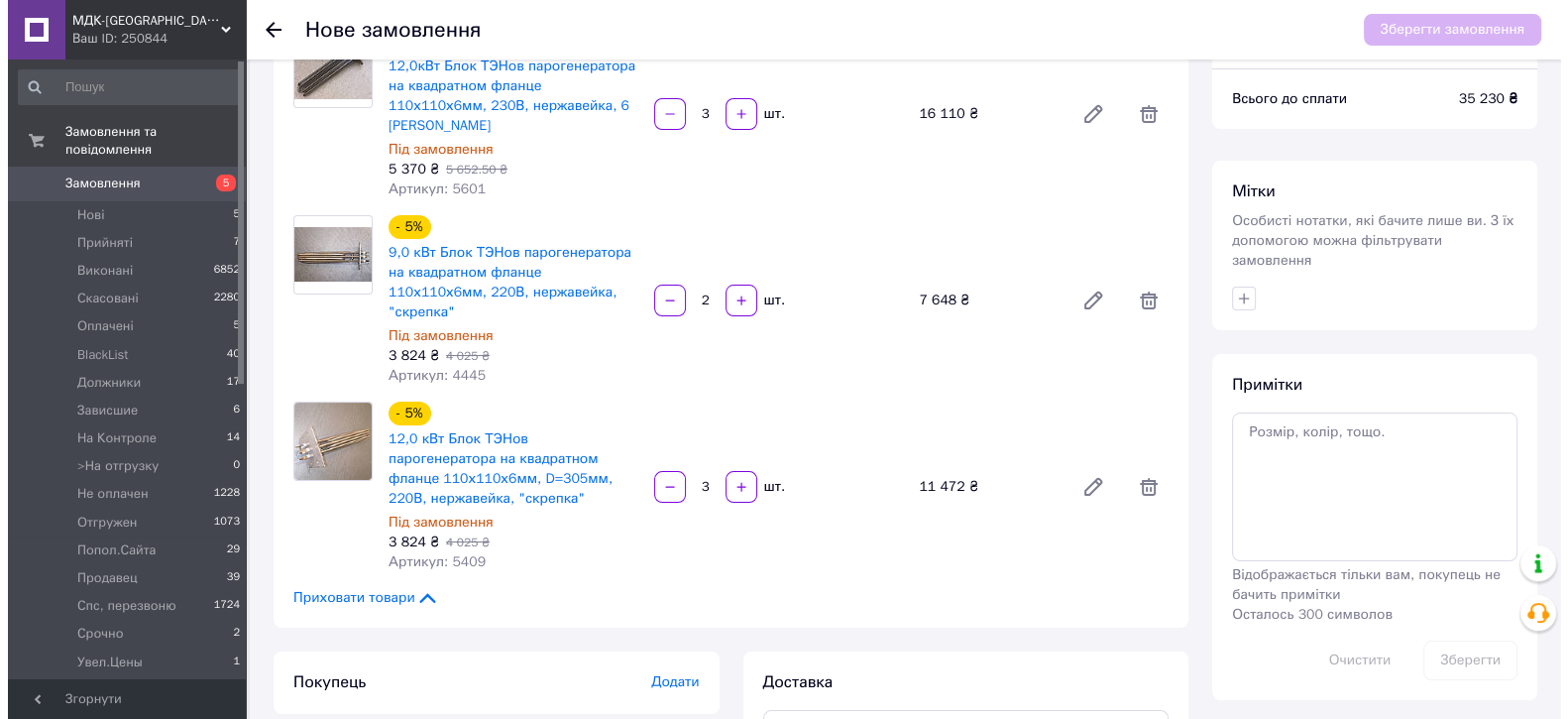 scroll, scrollTop: 233, scrollLeft: 0, axis: vertical 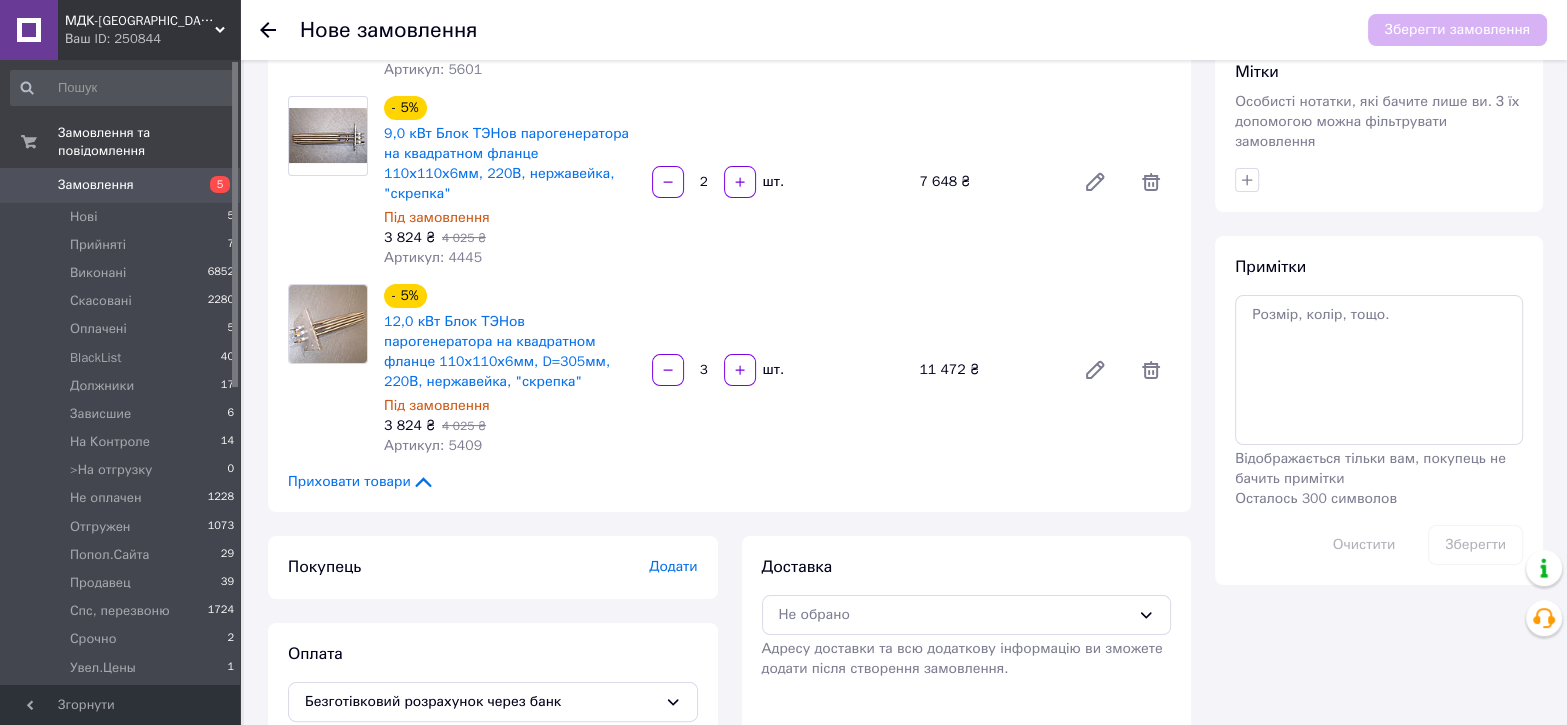 click on "Додати" at bounding box center (673, 566) 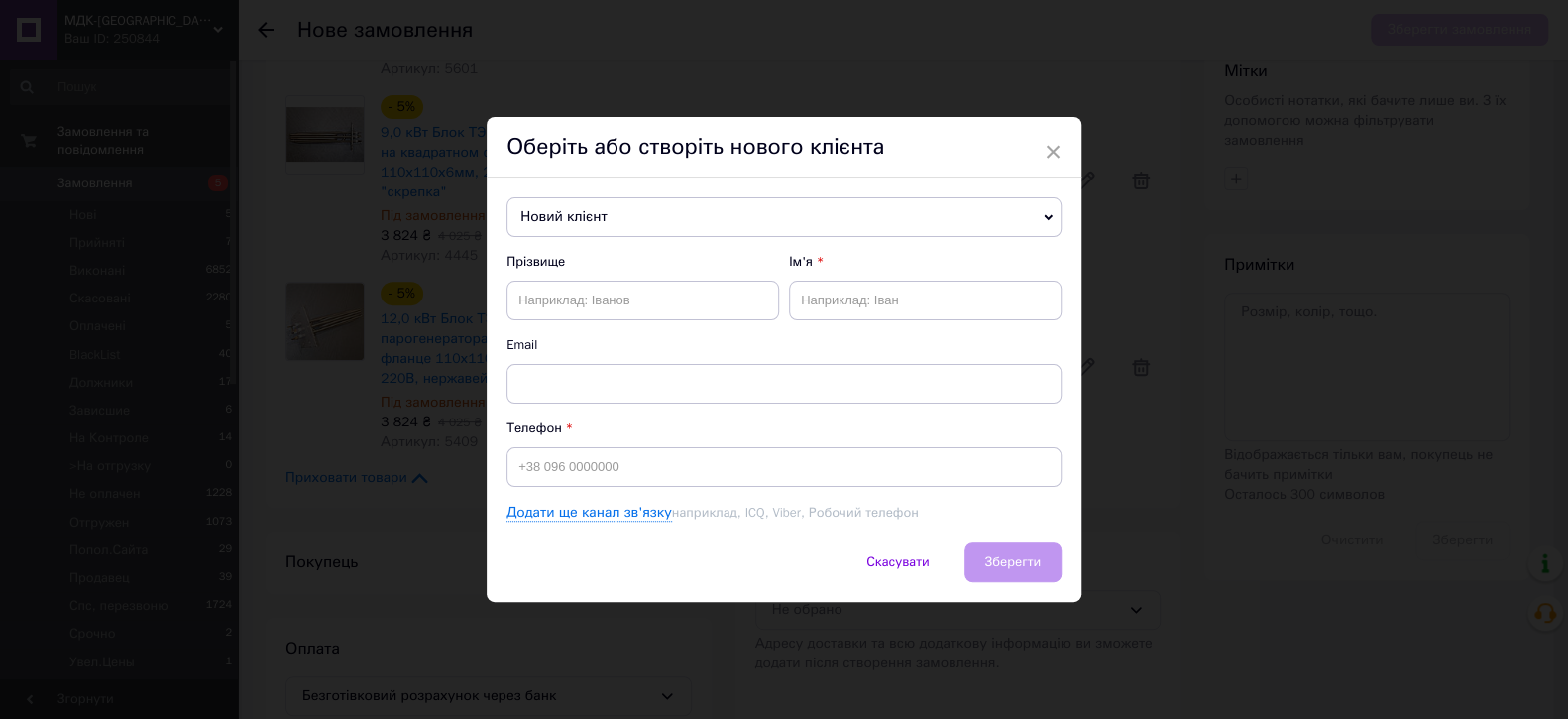 click on "Новий клієнт" at bounding box center (784, 217) 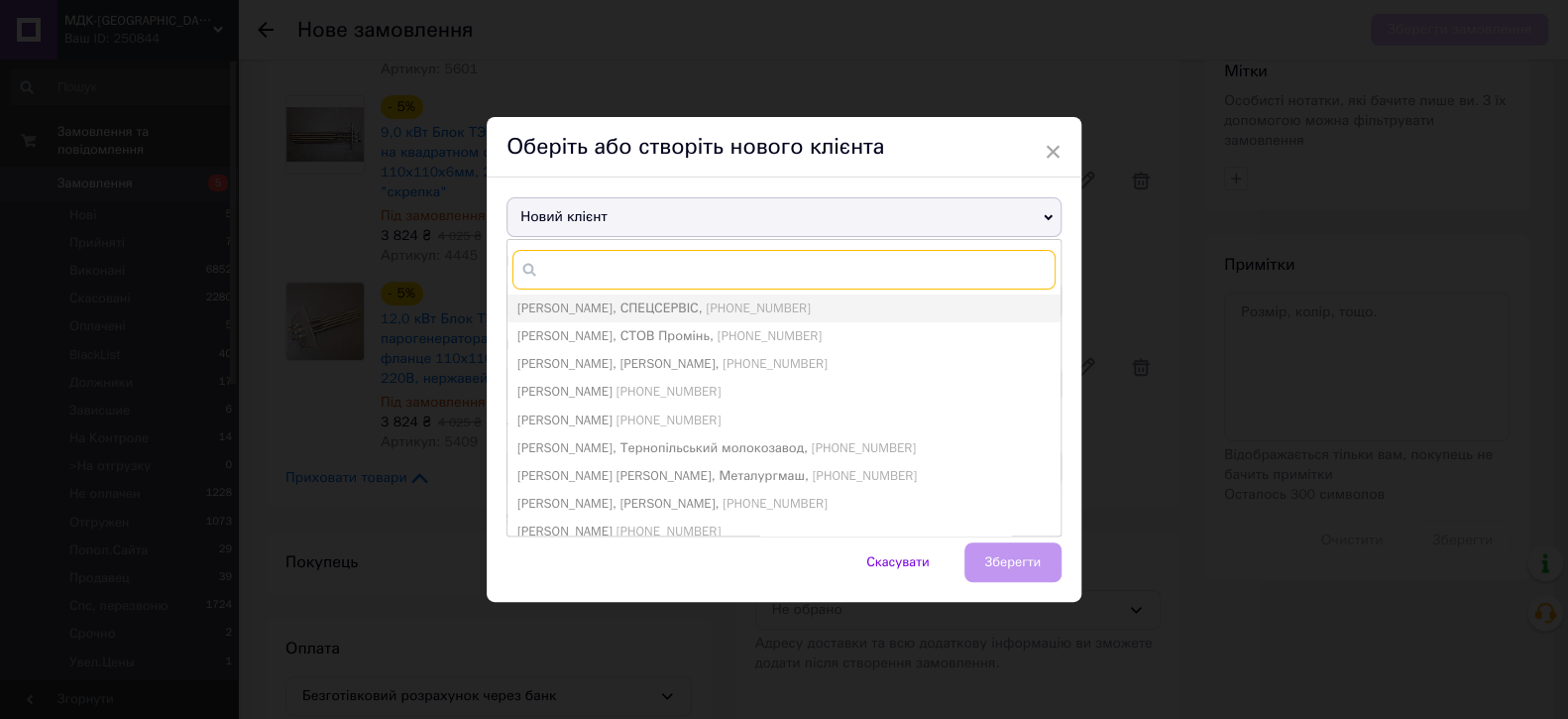paste on "[PHONE_NUMBER]" 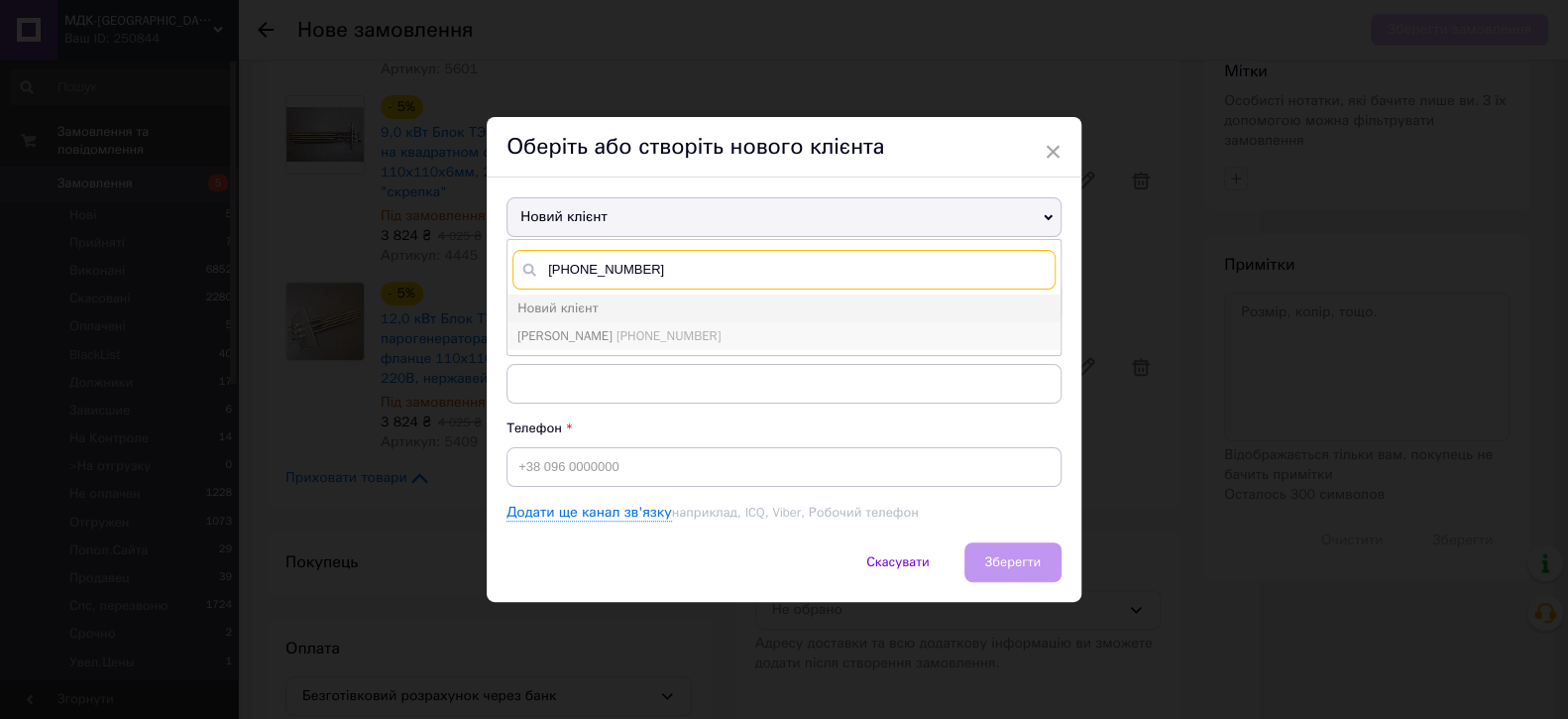 type on "[PHONE_NUMBER]" 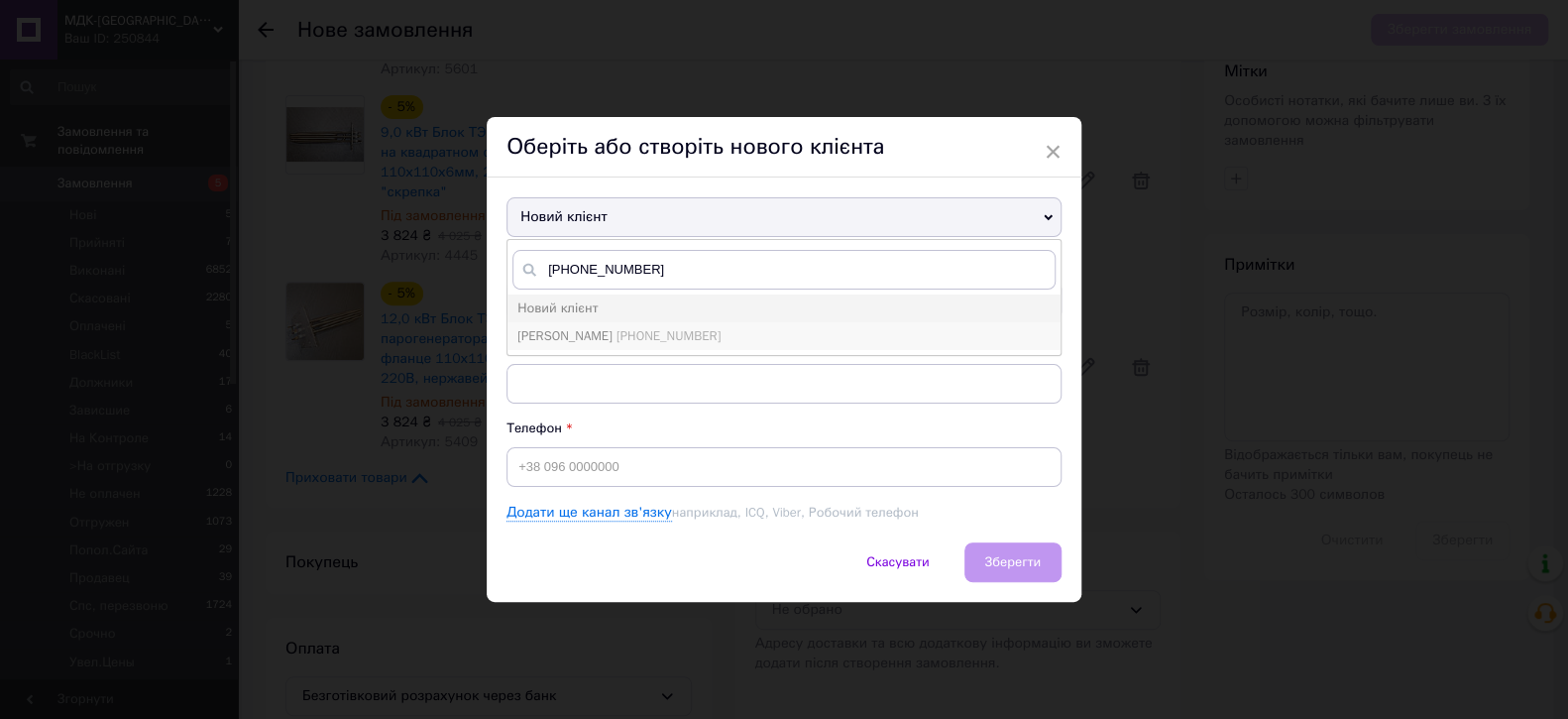 click on "[PERSON_NAME]   [PHONE_NUMBER]" at bounding box center (618, 335) 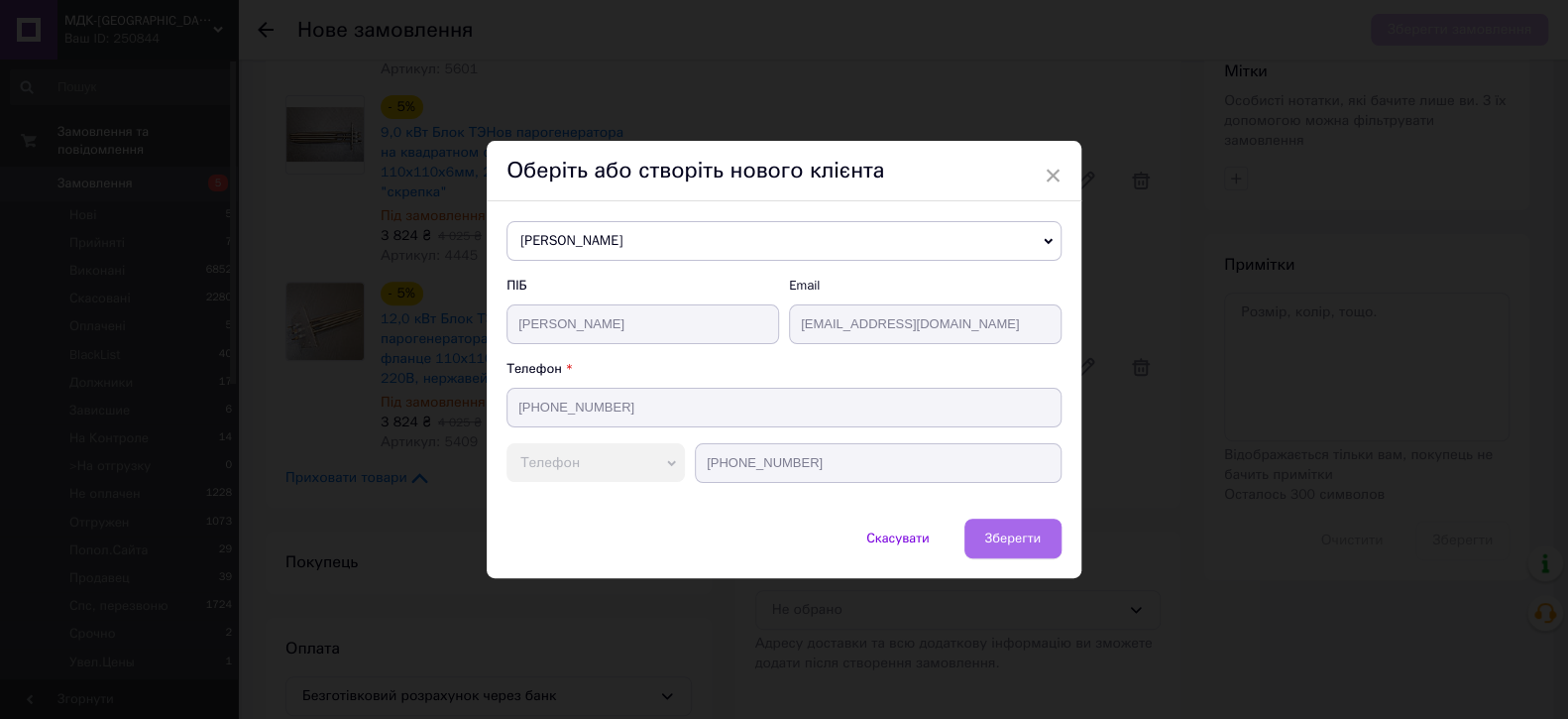 click on "Зберегти" at bounding box center (1013, 538) 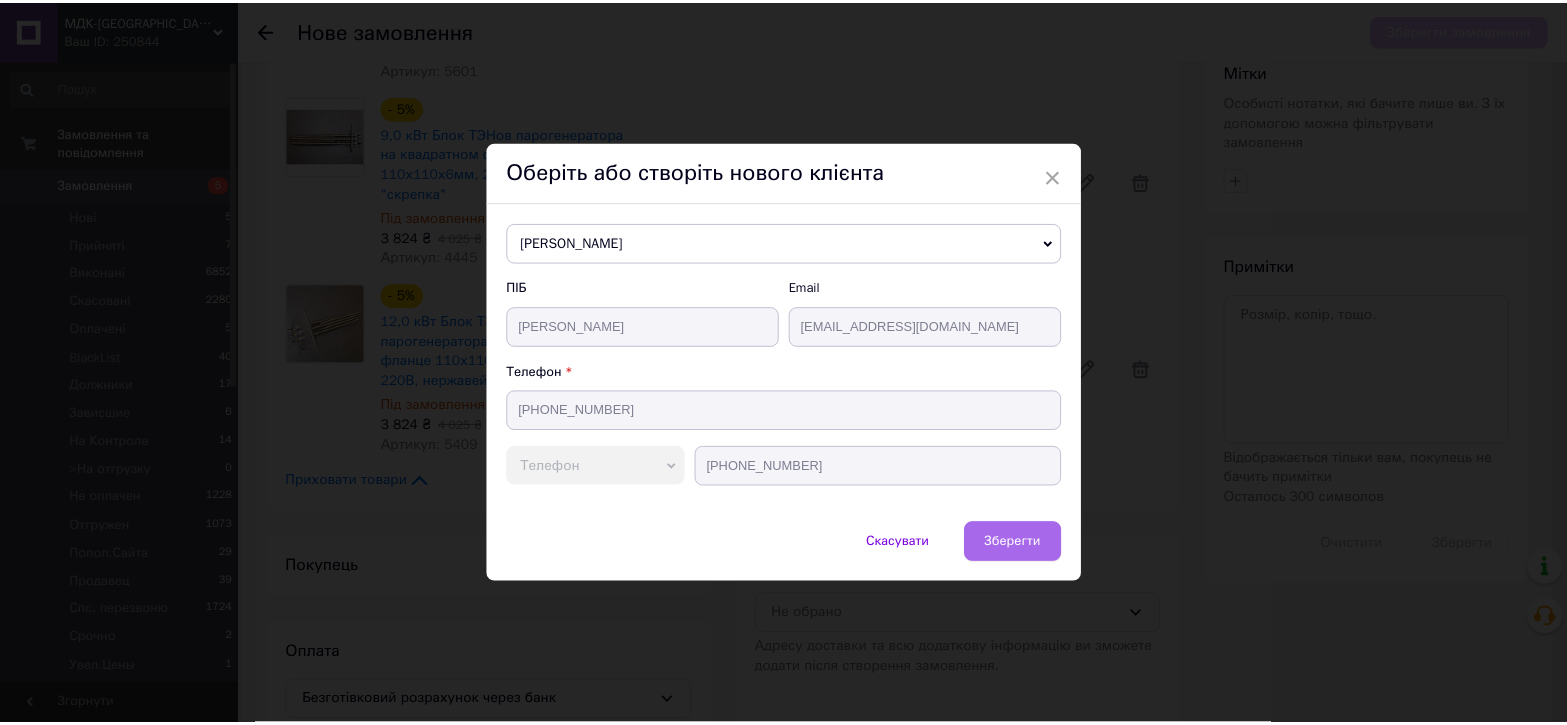 scroll, scrollTop: 214, scrollLeft: 0, axis: vertical 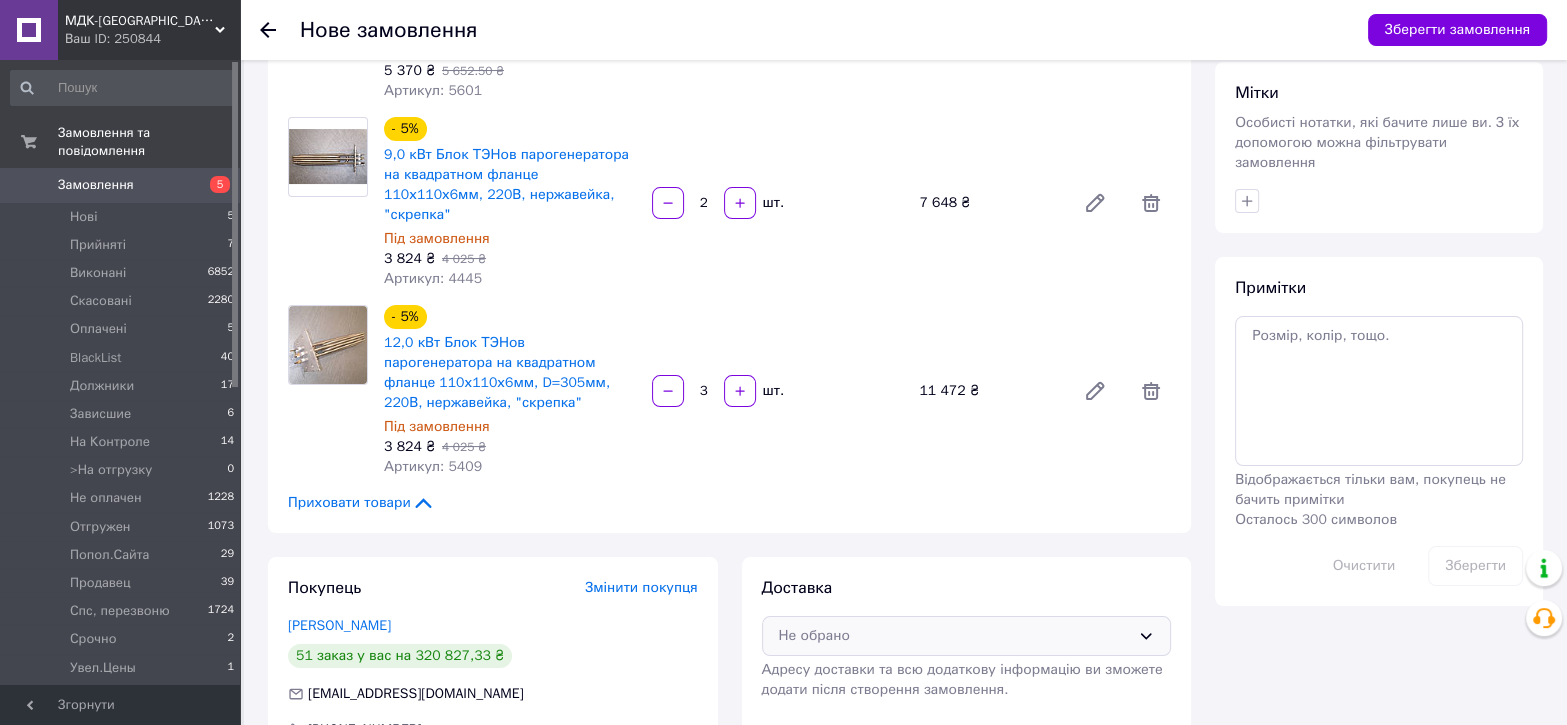 click on "Не обрано" at bounding box center (955, 636) 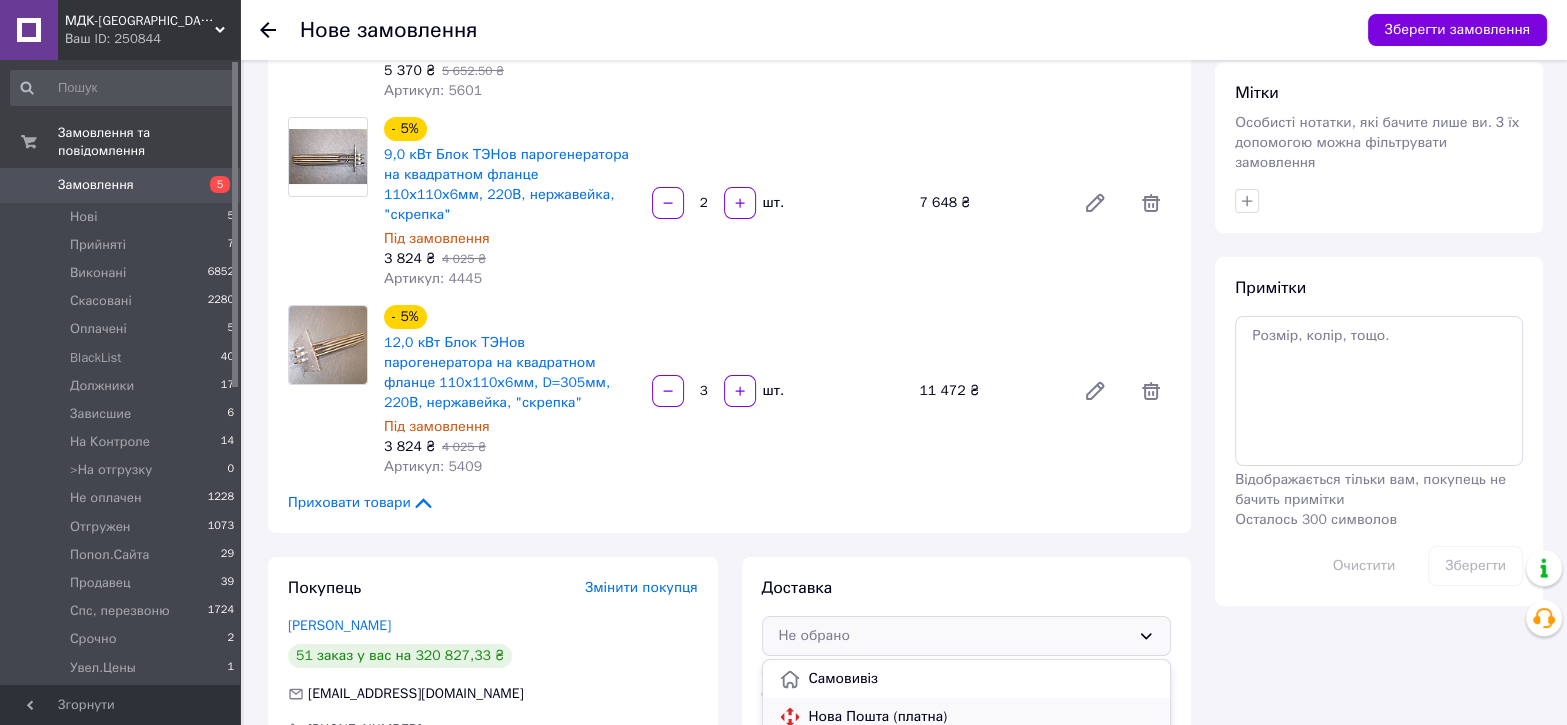 click on "Нова Пошта (платна)" at bounding box center (982, 717) 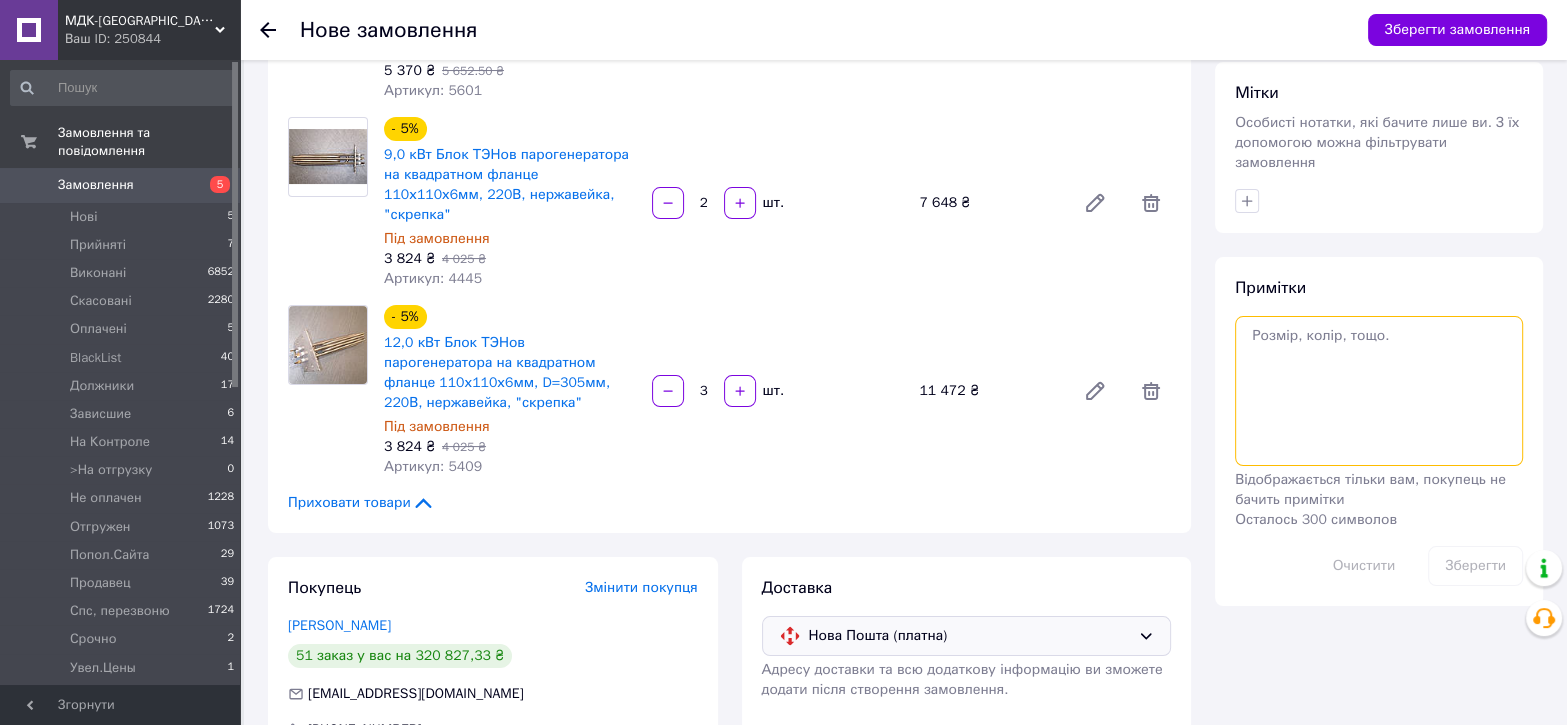 click at bounding box center [1379, 391] 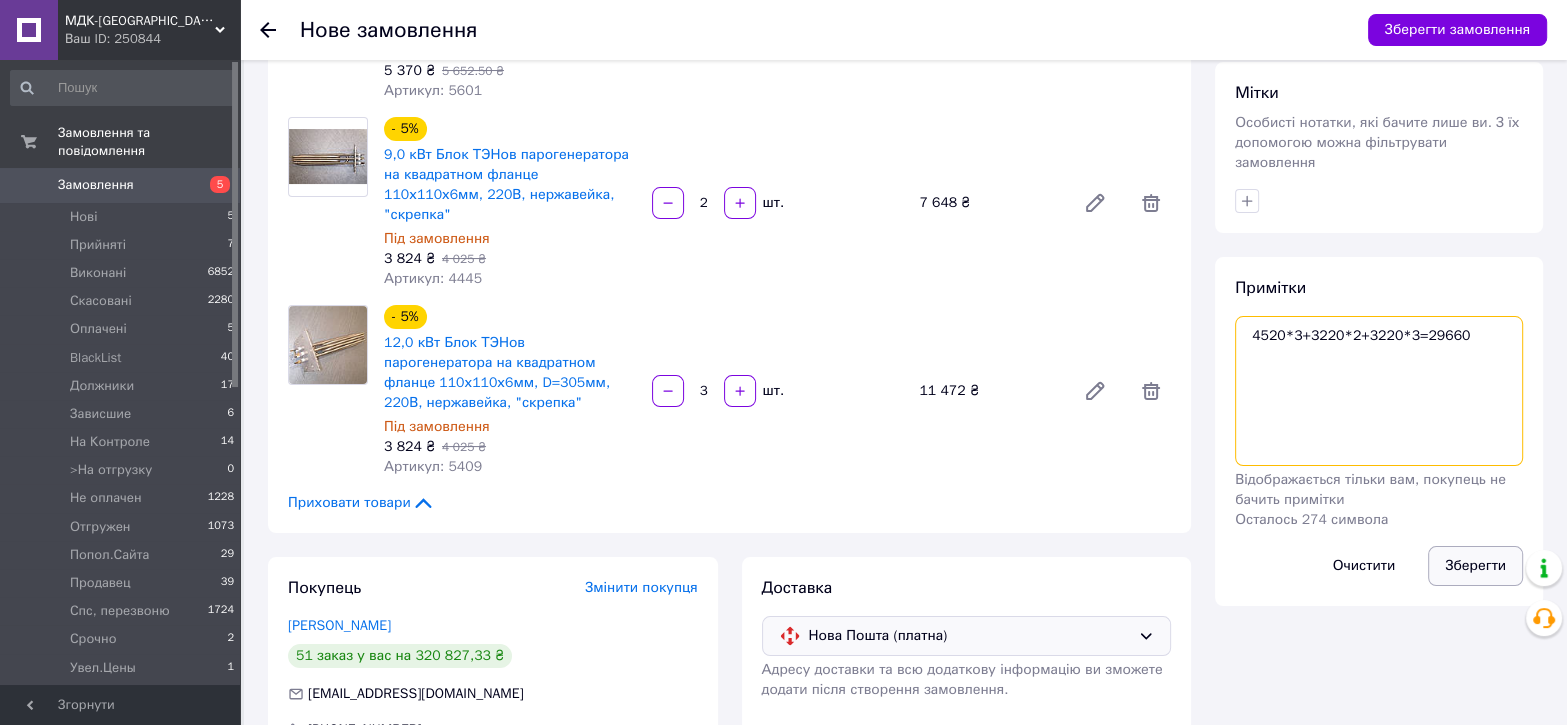 type on "4520*3+3220*2+3220*3=29660" 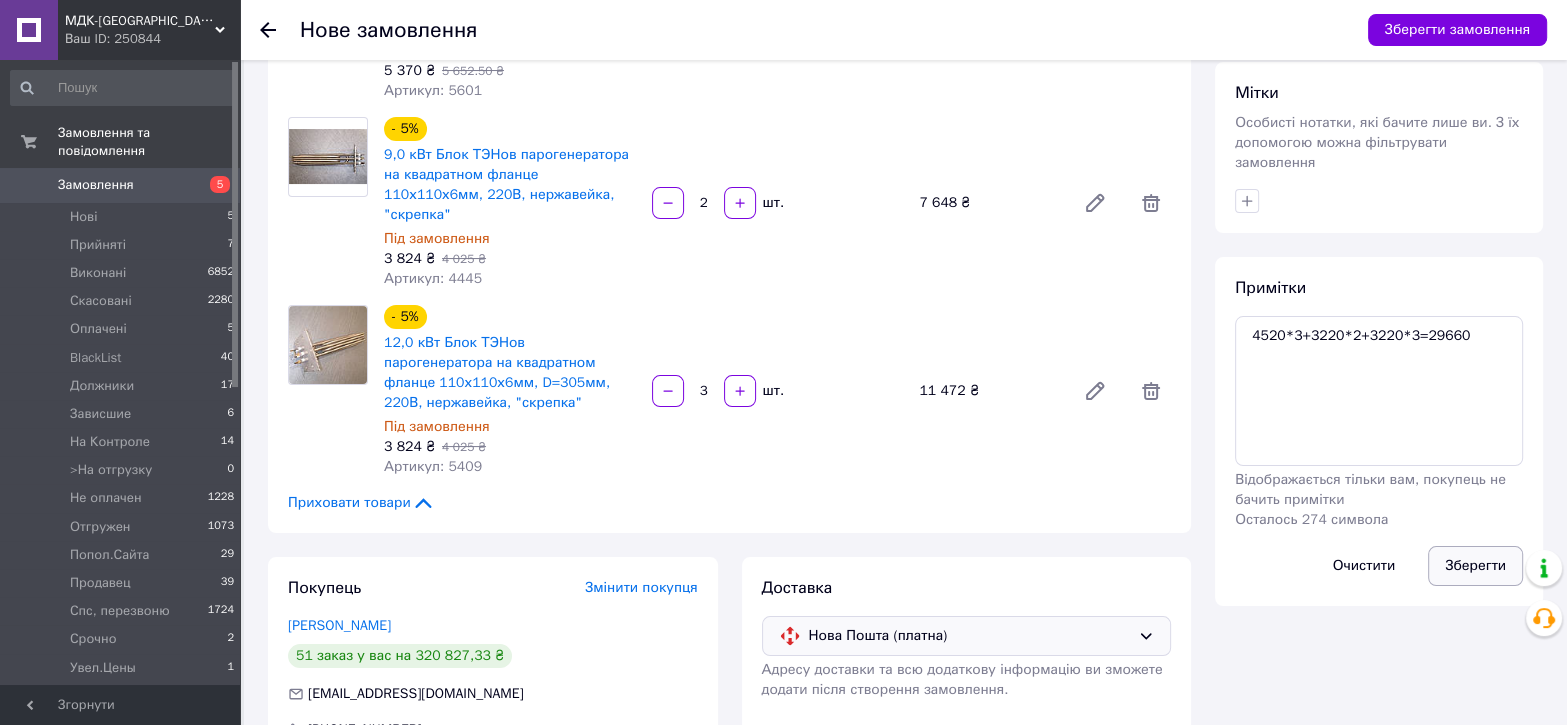 click on "Зберегти" at bounding box center (1475, 566) 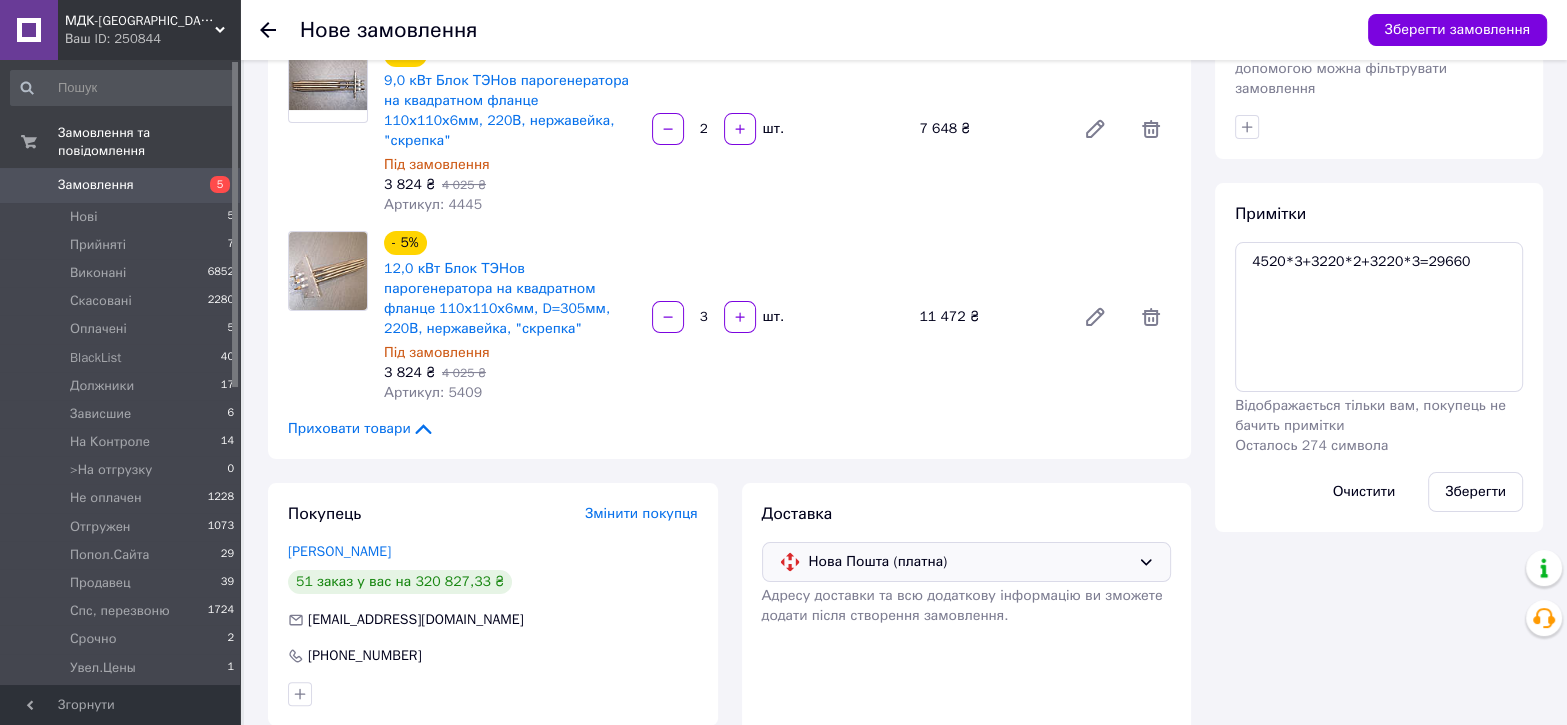 scroll, scrollTop: 415, scrollLeft: 0, axis: vertical 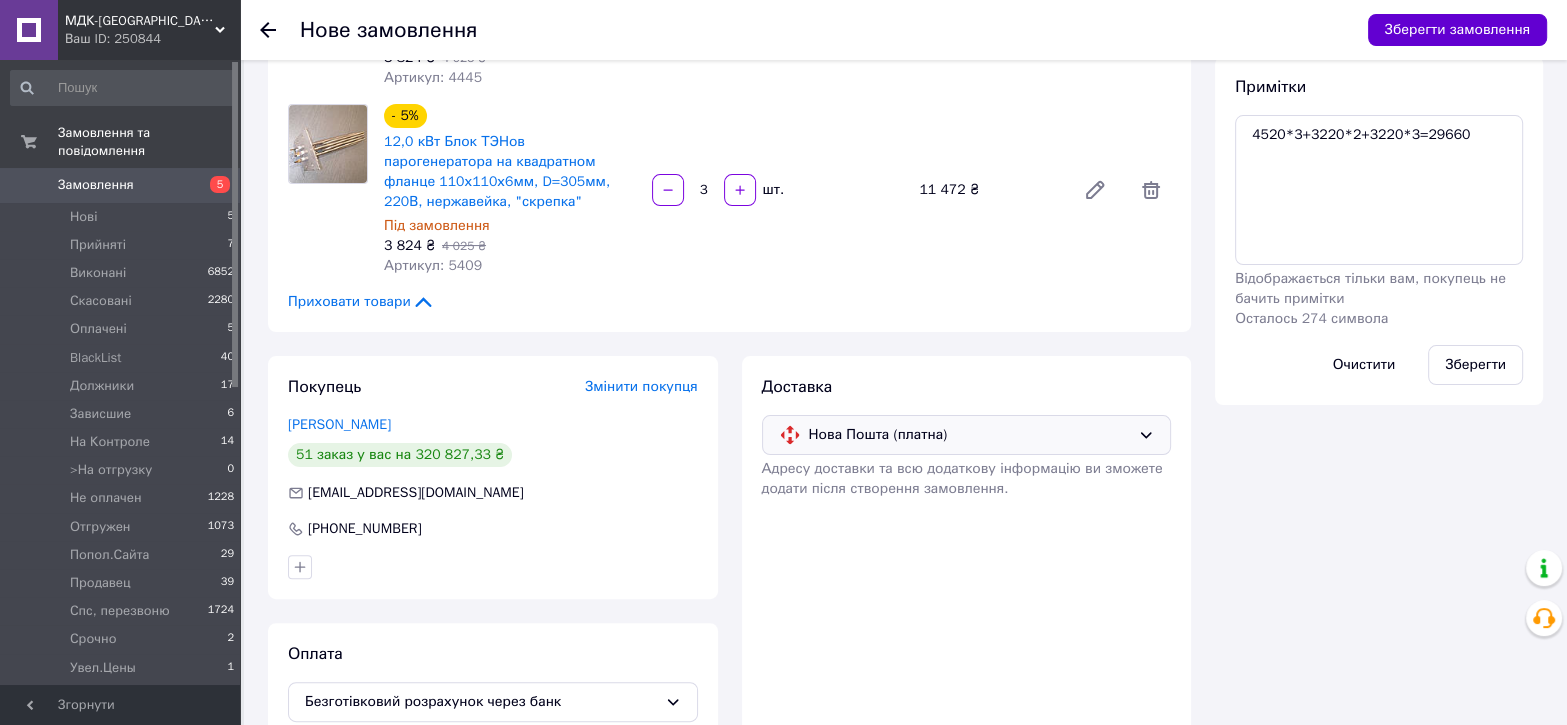 click on "Зберегти замовлення" at bounding box center [1457, 30] 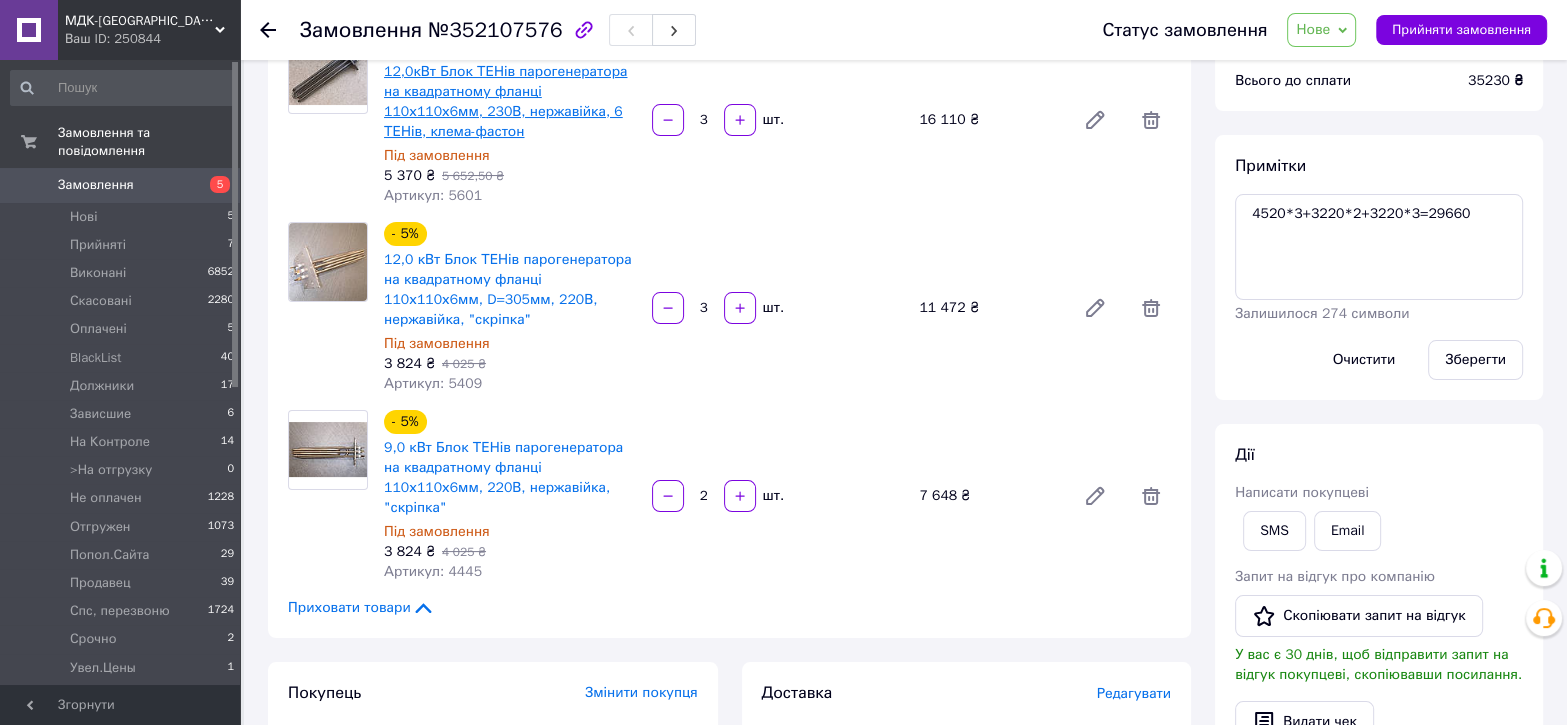 scroll, scrollTop: 0, scrollLeft: 0, axis: both 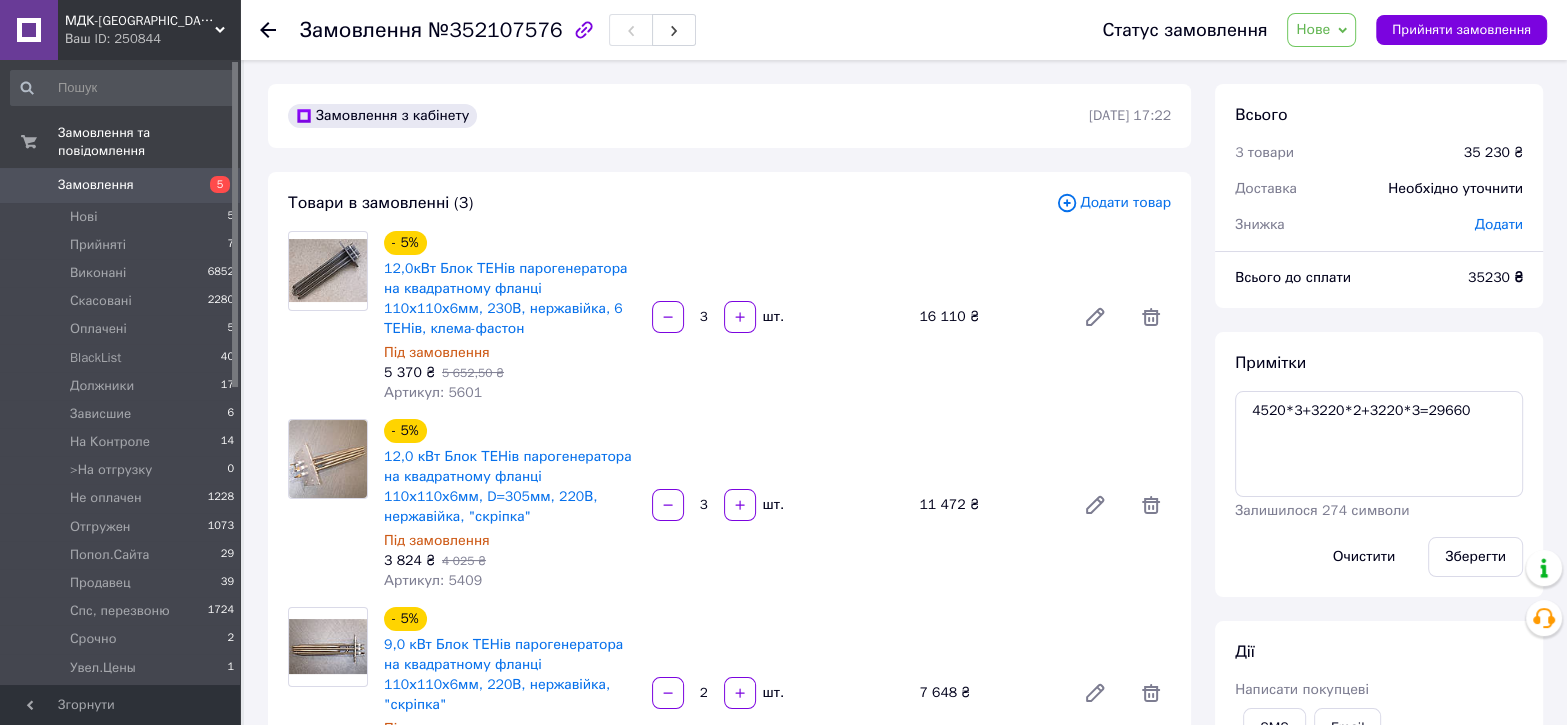 click on "Замовлення" at bounding box center [96, 185] 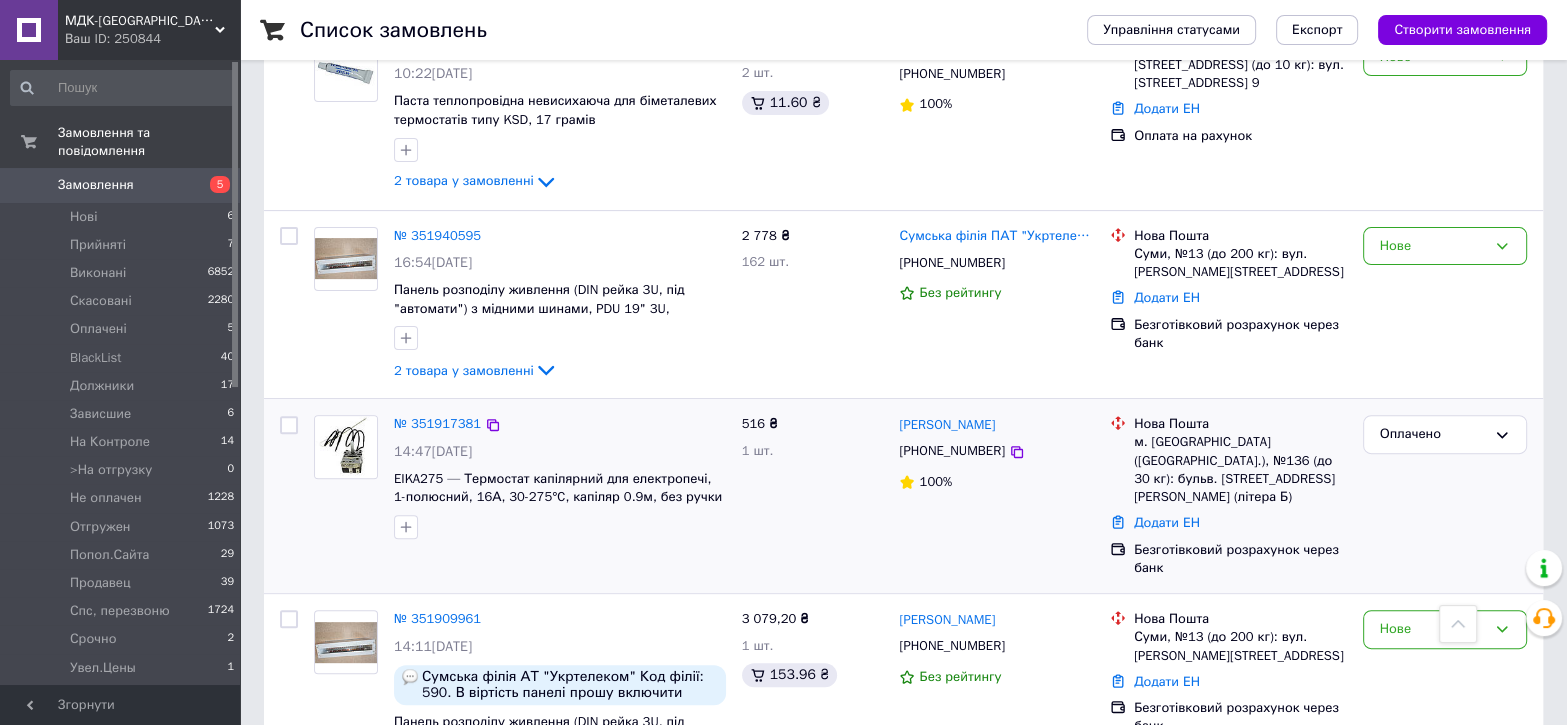 scroll, scrollTop: 600, scrollLeft: 0, axis: vertical 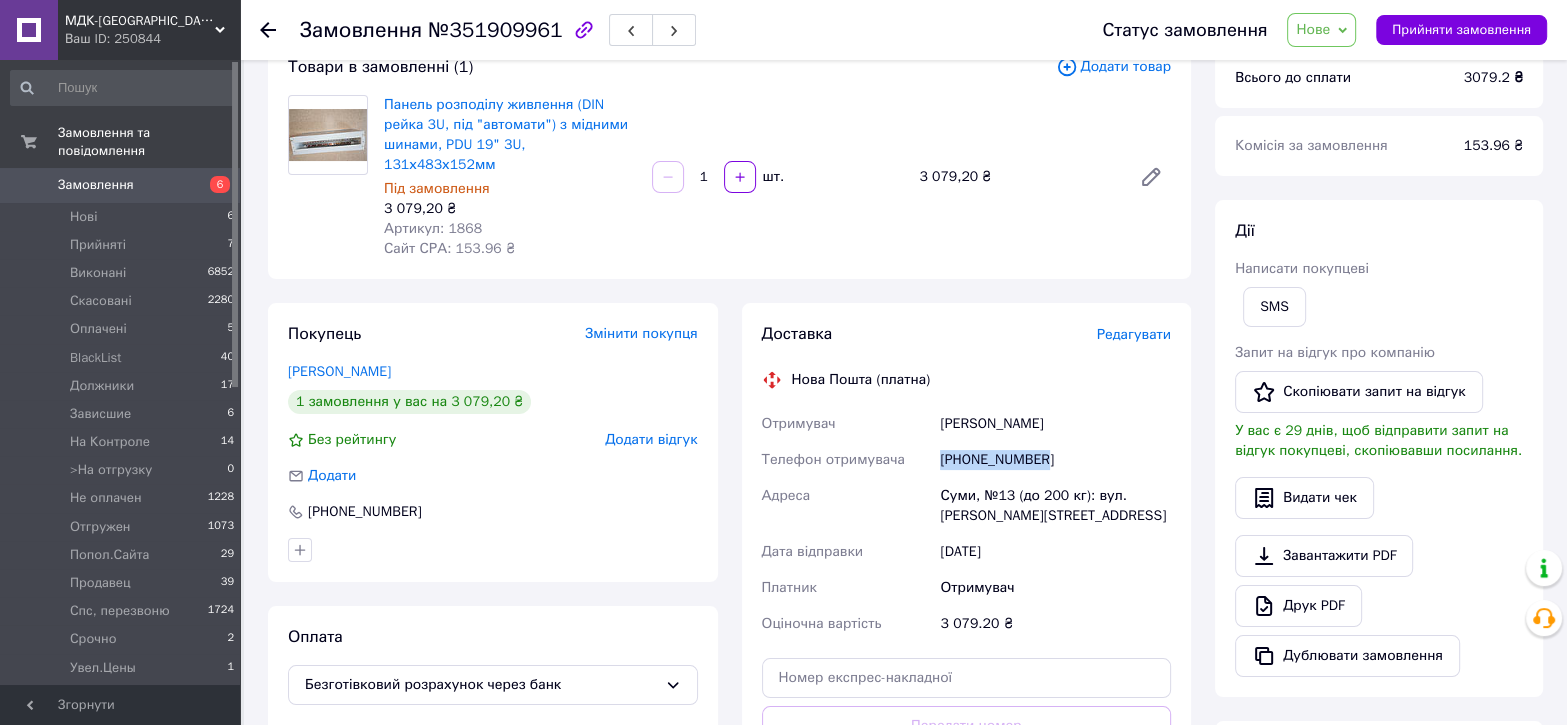 drag, startPoint x: 1044, startPoint y: 444, endPoint x: 936, endPoint y: 442, distance: 108.01852 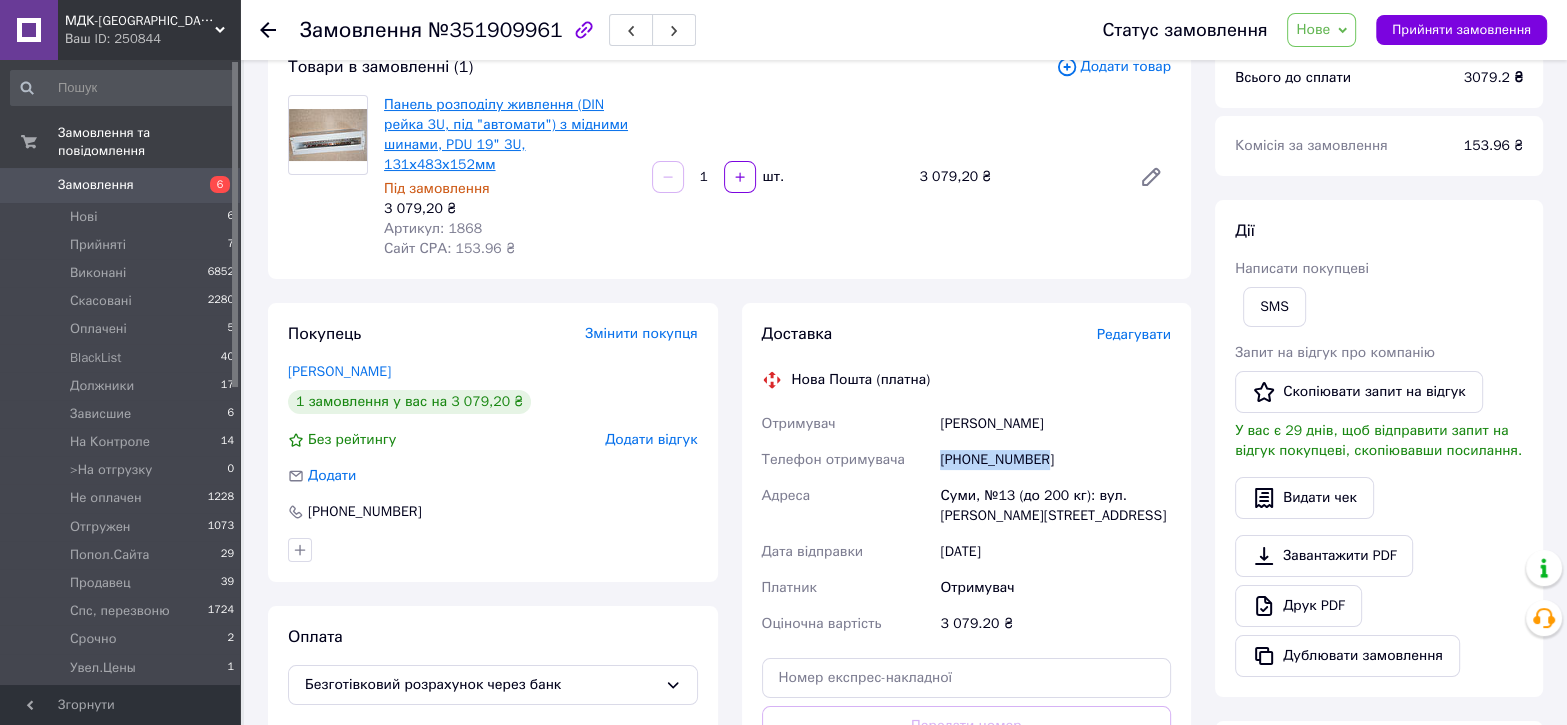 click on "Панель розподілу живлення (DIN рейка 3U, під "автомати") з мідними шинами, PDU 19" 3U, 131х483х152мм" at bounding box center [506, 134] 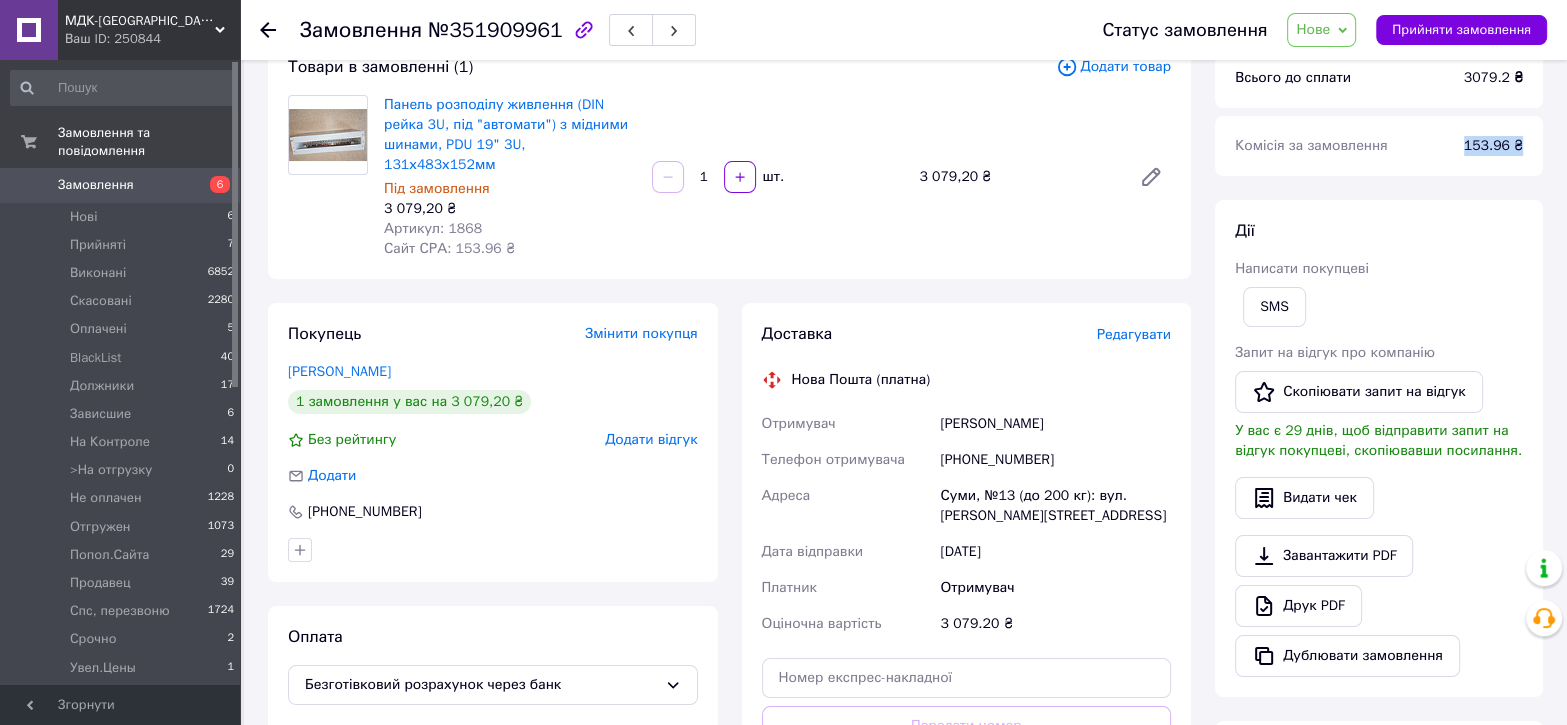 drag, startPoint x: 1524, startPoint y: 144, endPoint x: 1472, endPoint y: 144, distance: 52 